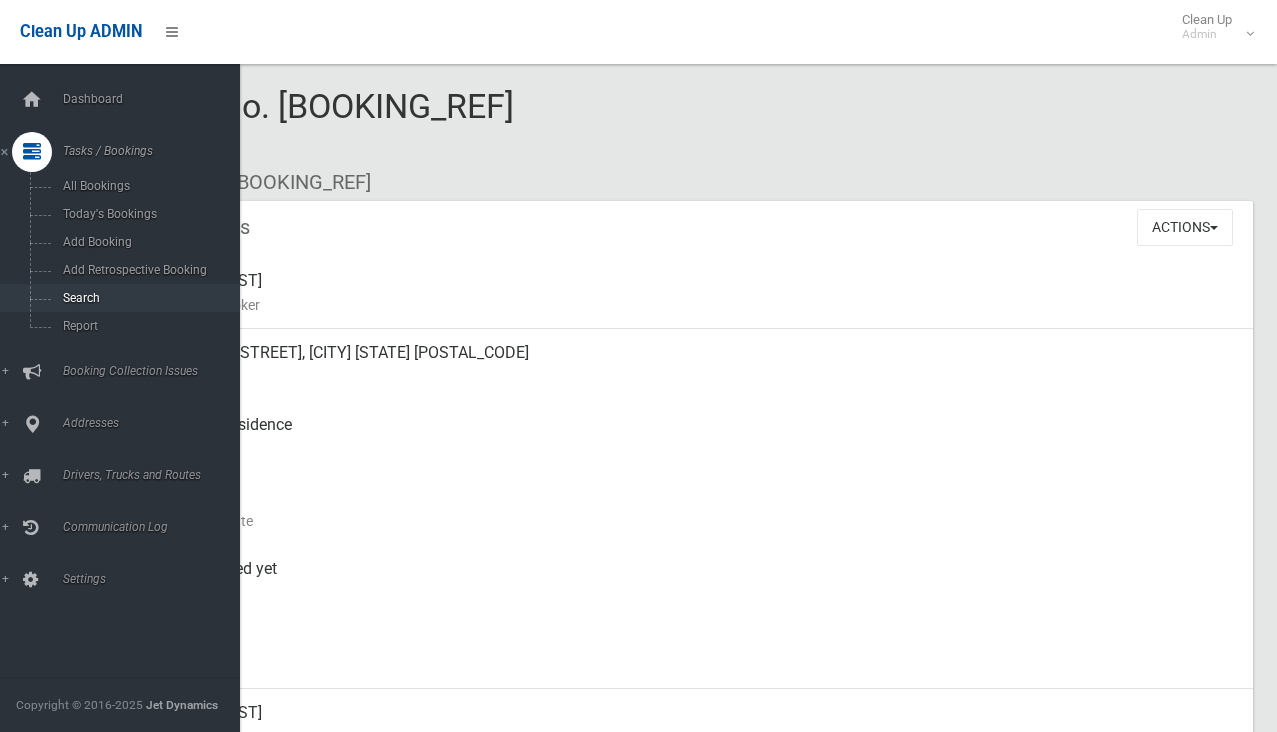 scroll, scrollTop: 0, scrollLeft: 0, axis: both 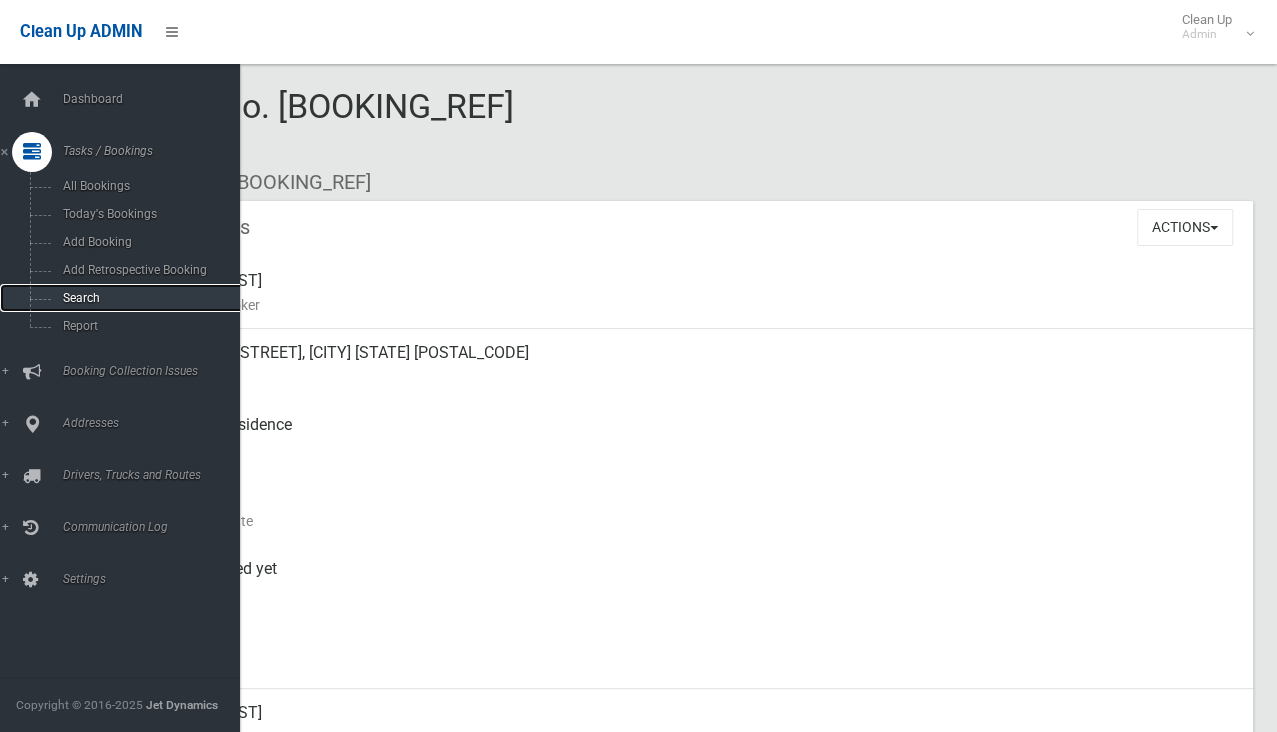 click on "Search" at bounding box center (147, 298) 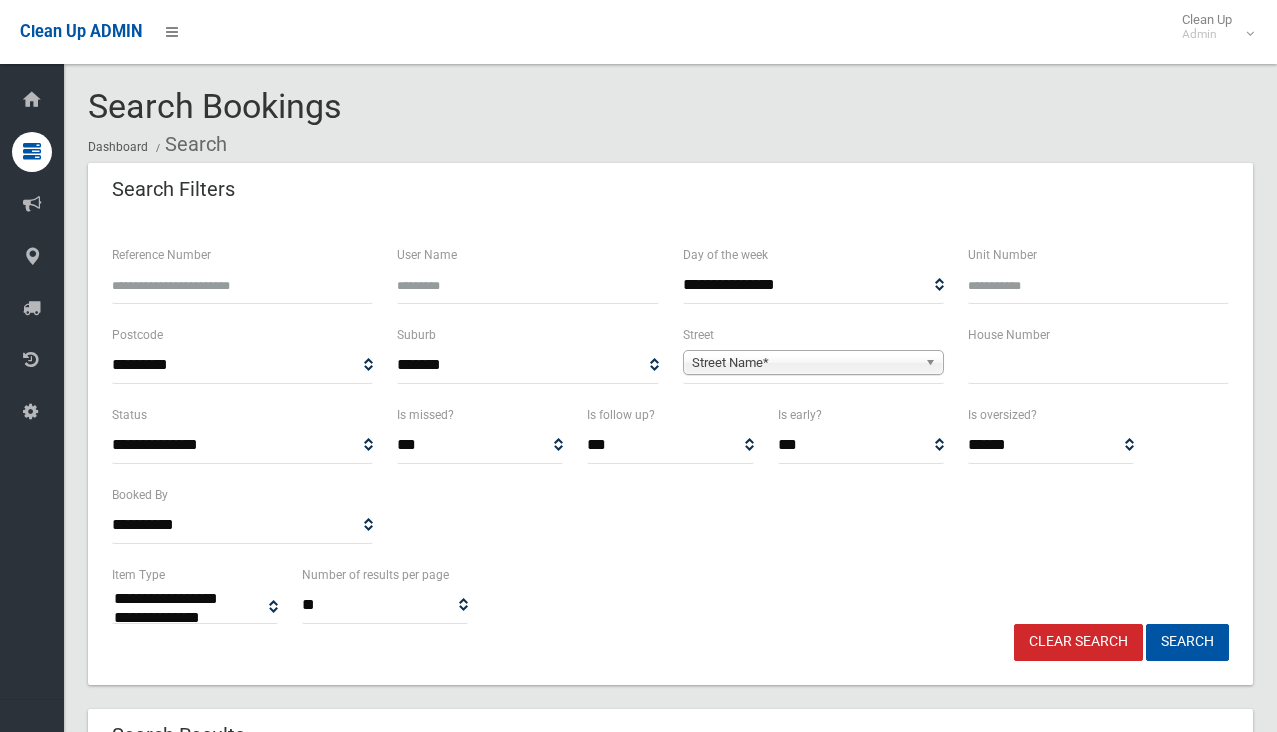 select 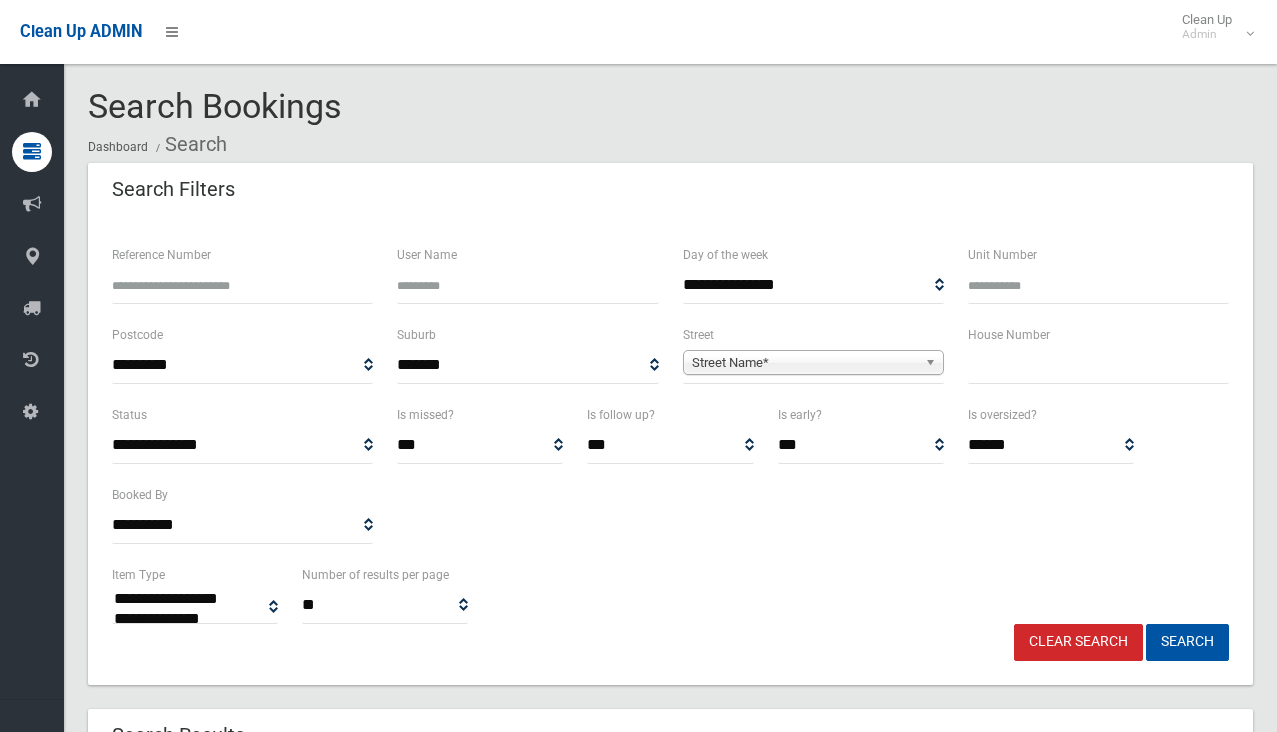 scroll, scrollTop: 0, scrollLeft: 0, axis: both 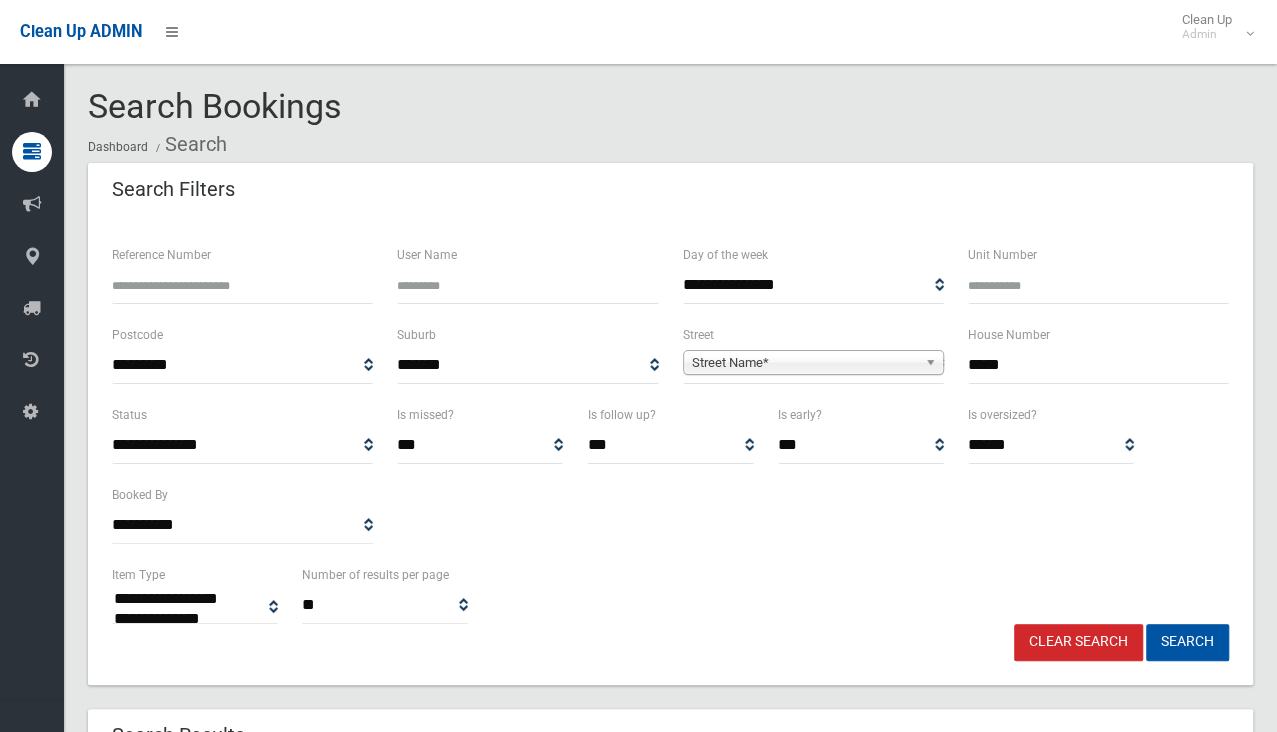 type on "*****" 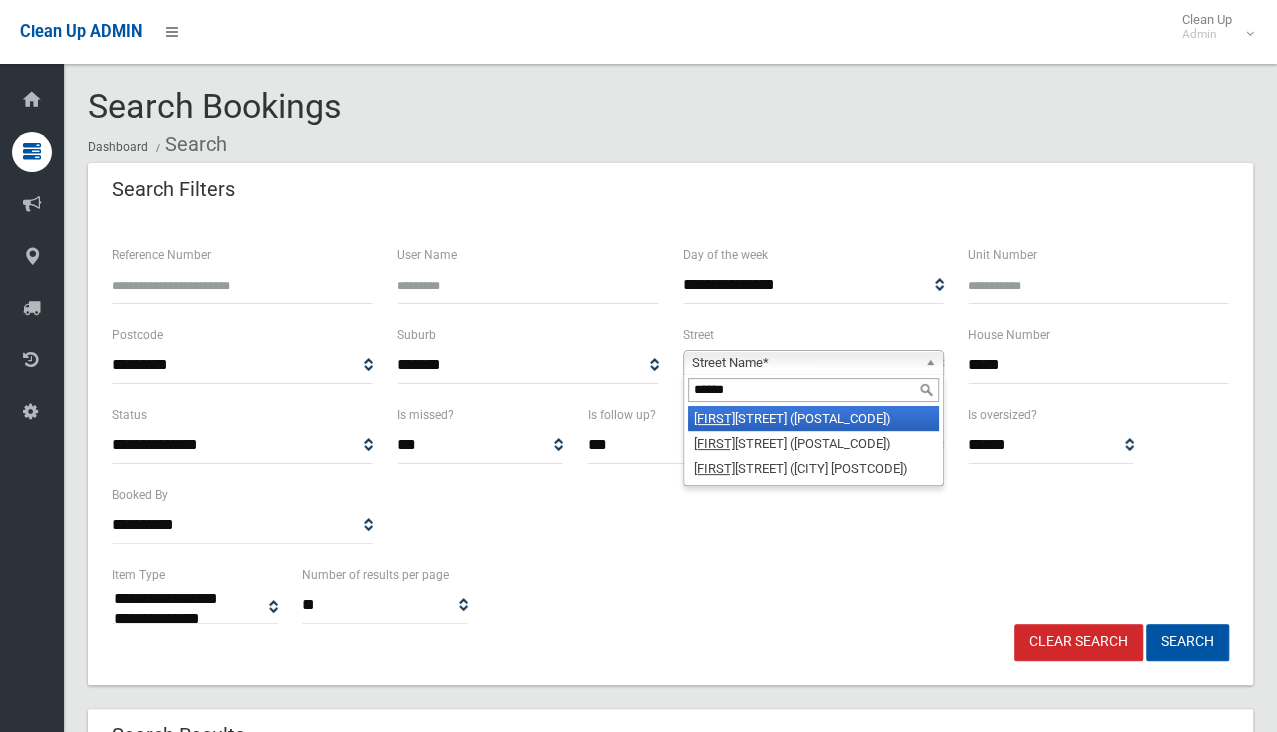 type on "******" 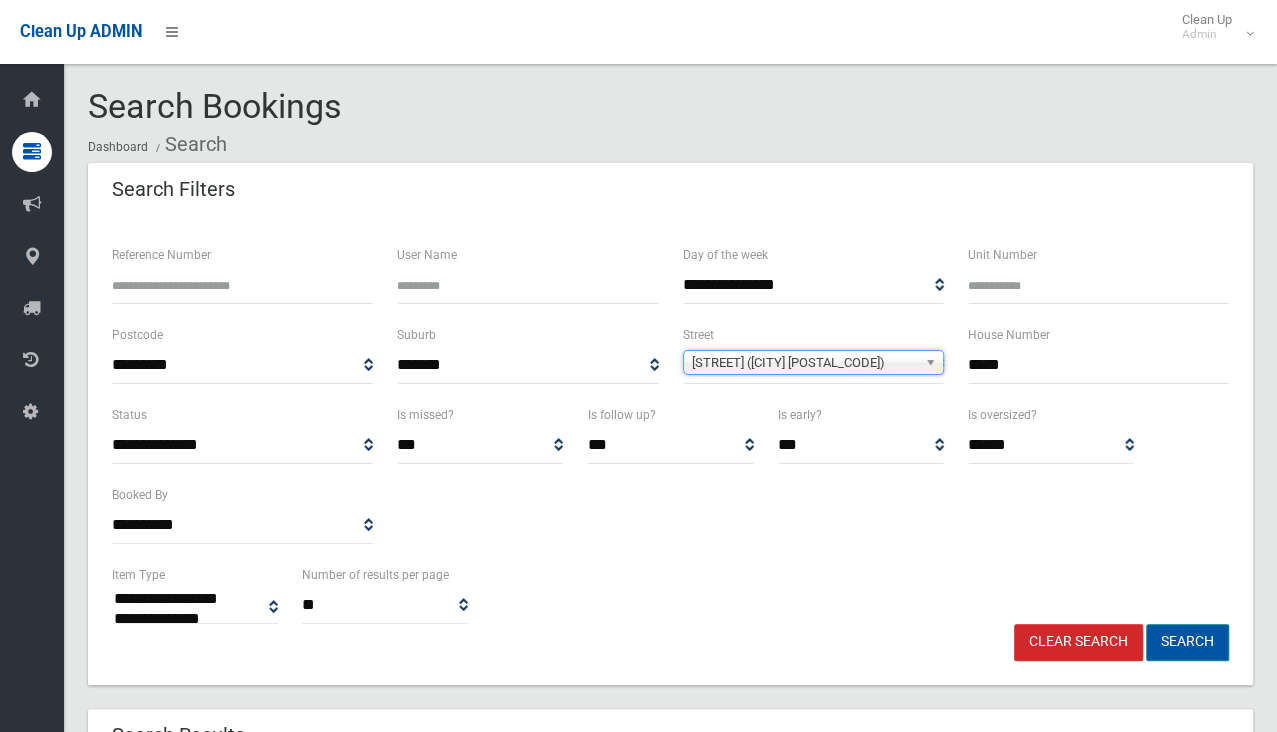click on "Search" at bounding box center [1187, 642] 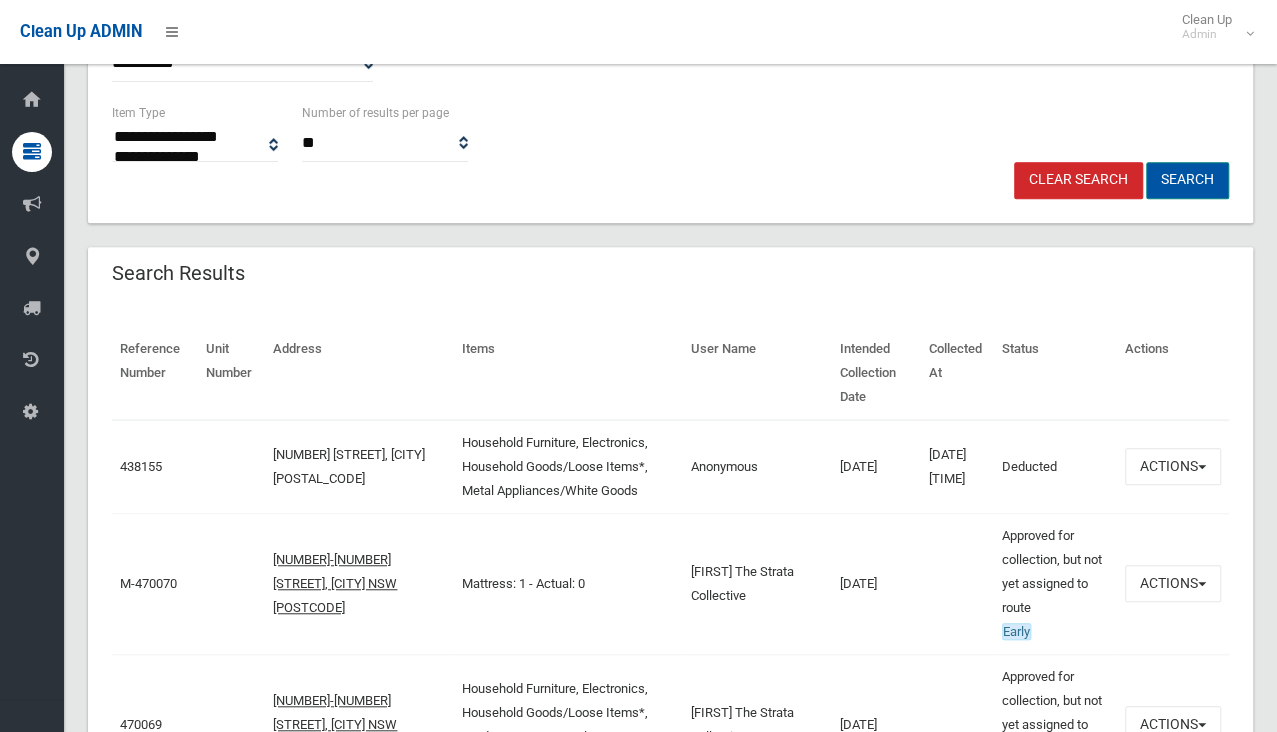 scroll, scrollTop: 500, scrollLeft: 0, axis: vertical 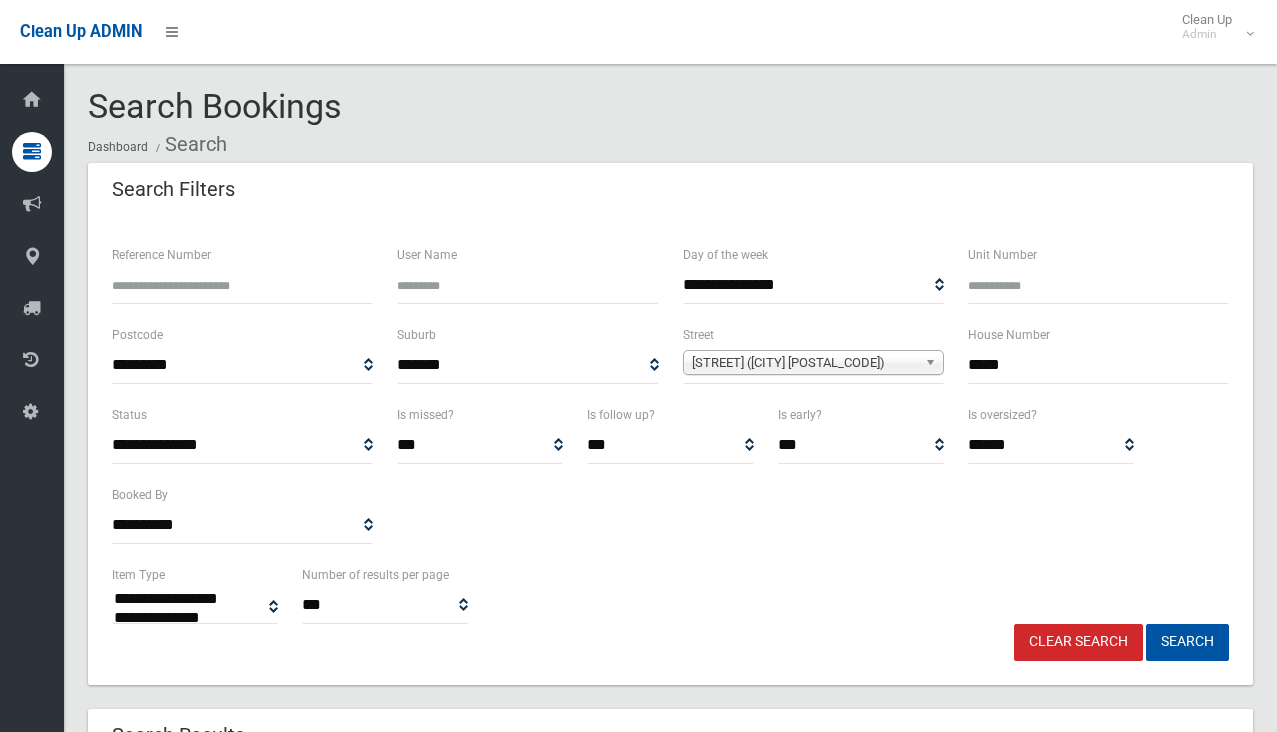 select 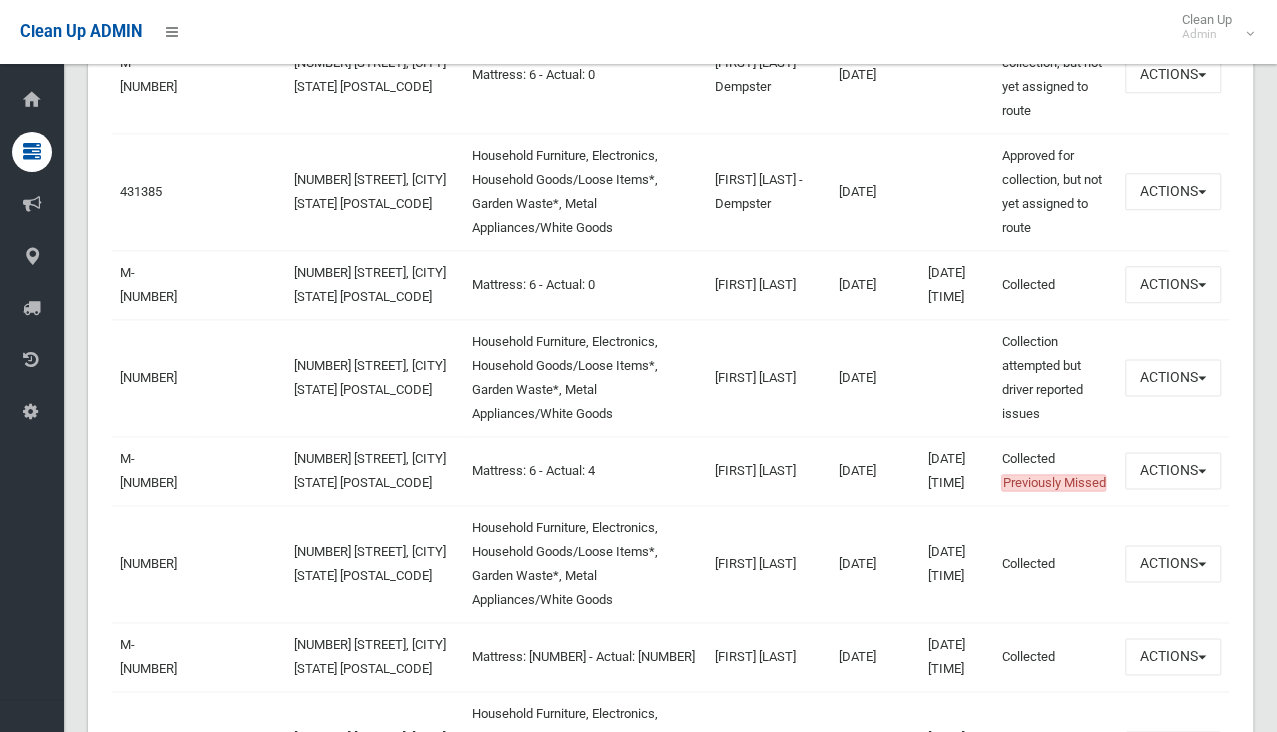 scroll, scrollTop: 1000, scrollLeft: 0, axis: vertical 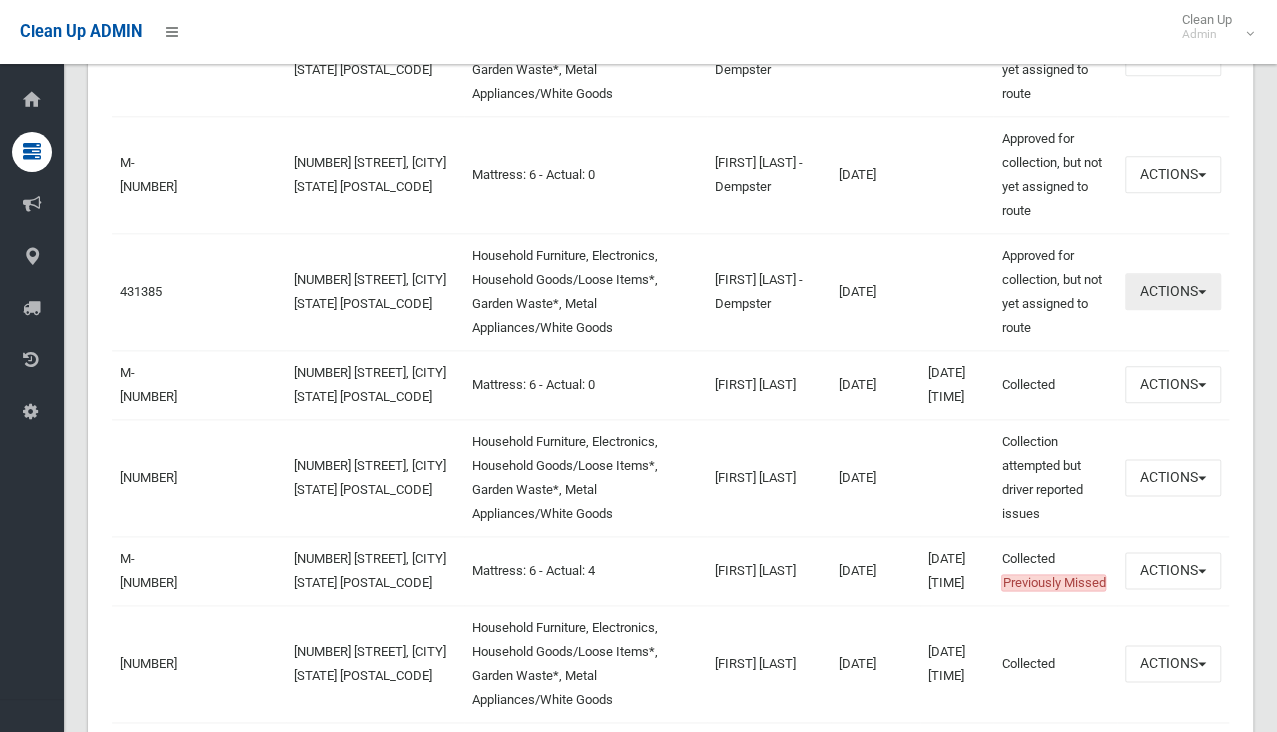 click on "Actions" at bounding box center [1173, 291] 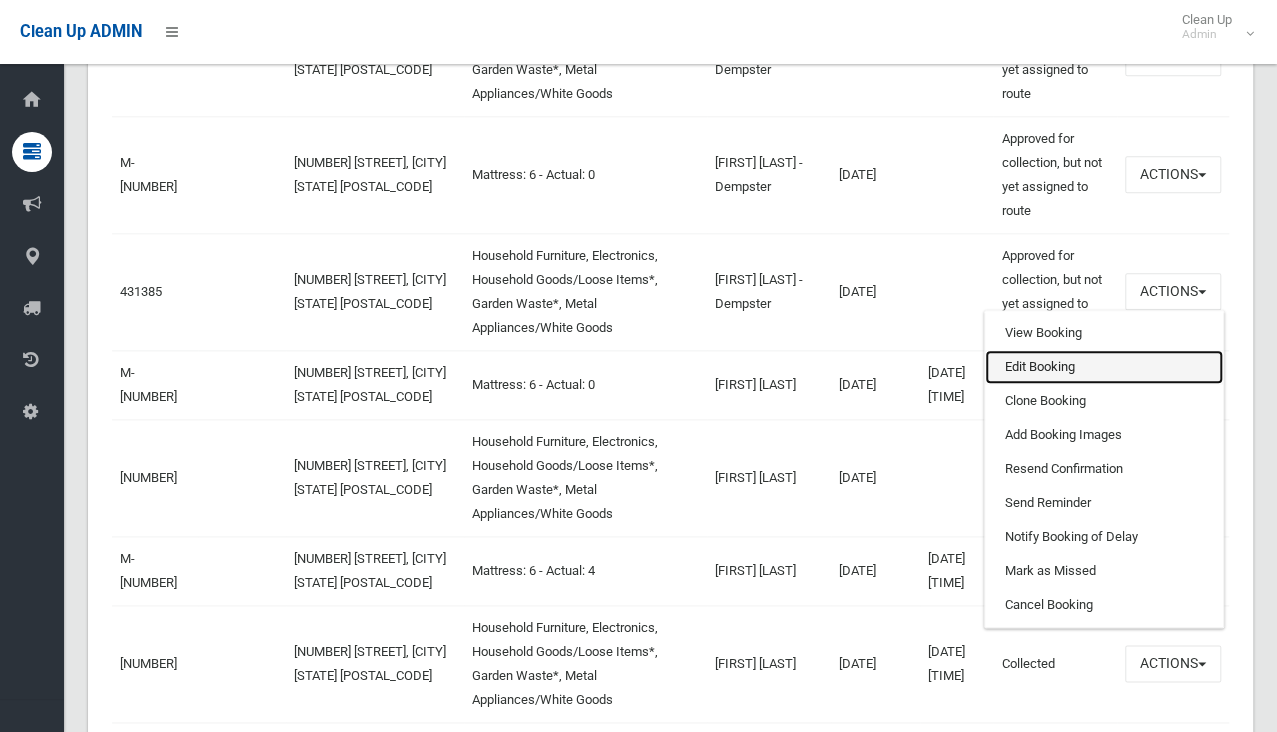 click on "Edit Booking" at bounding box center [1104, 367] 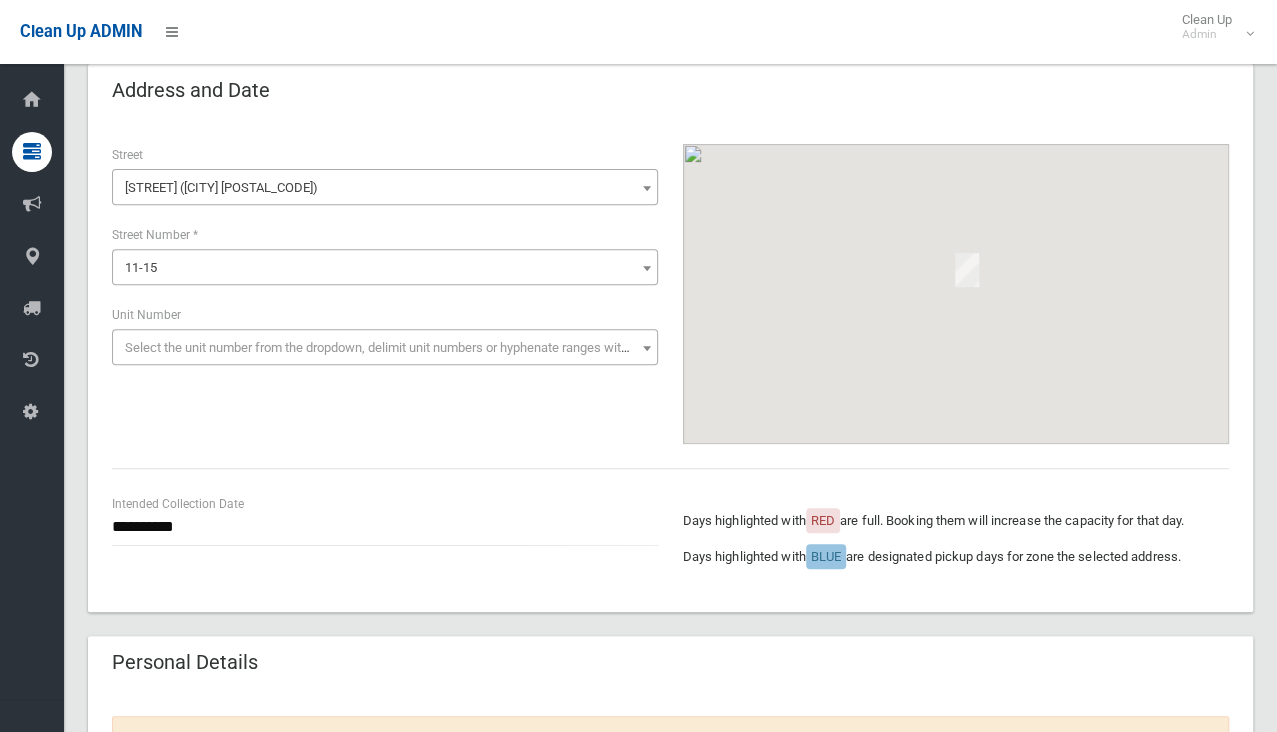 scroll, scrollTop: 300, scrollLeft: 0, axis: vertical 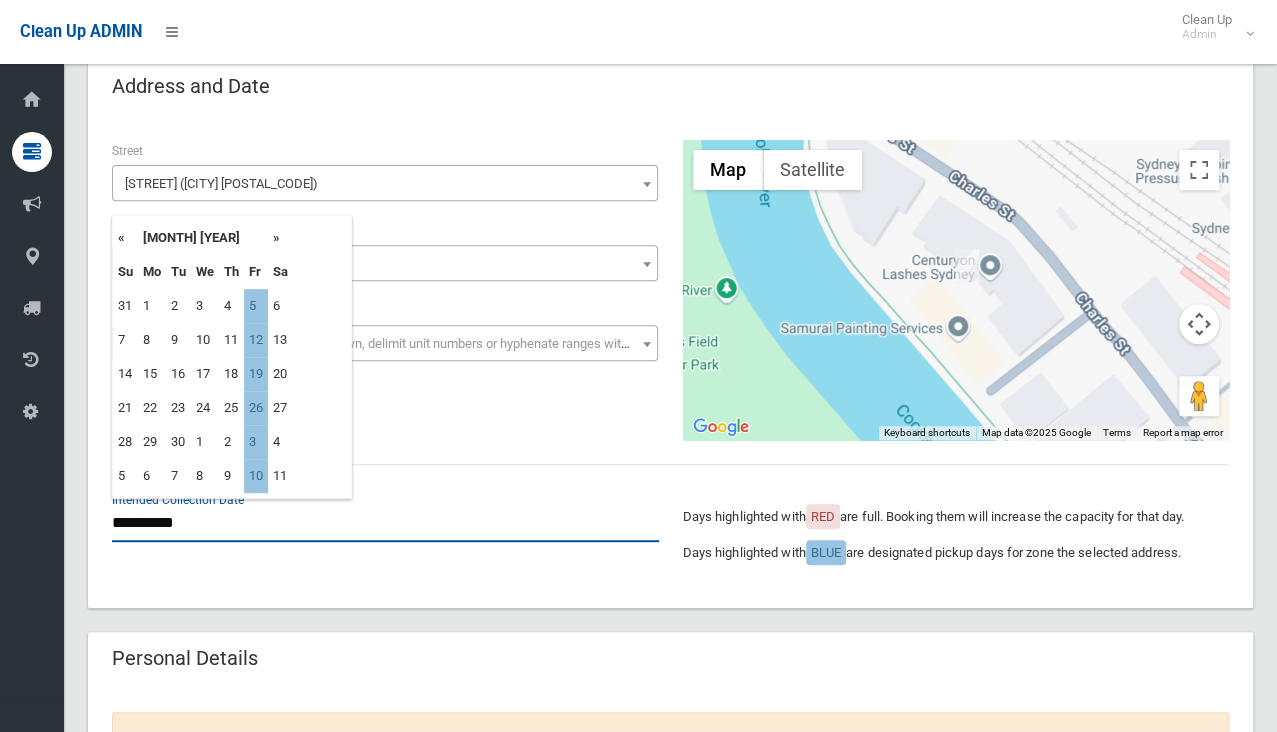 click on "**********" at bounding box center (385, 523) 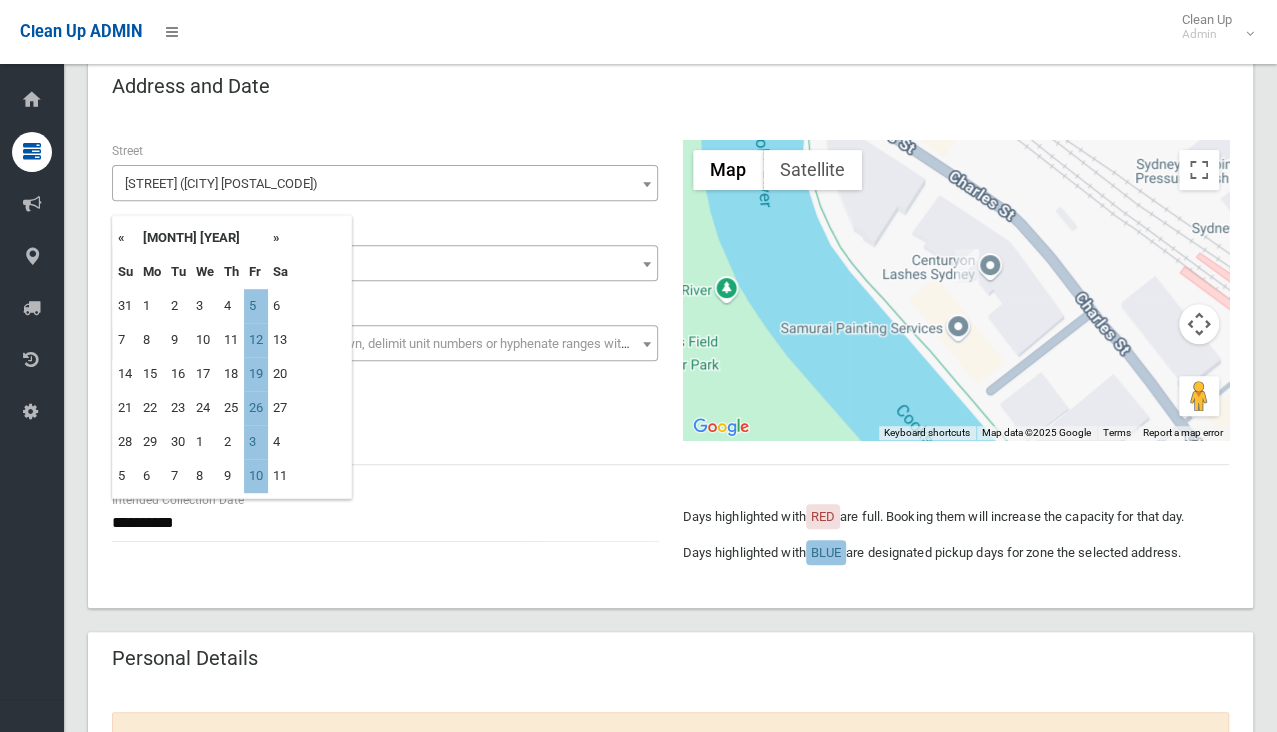 click on "«" at bounding box center [125, 238] 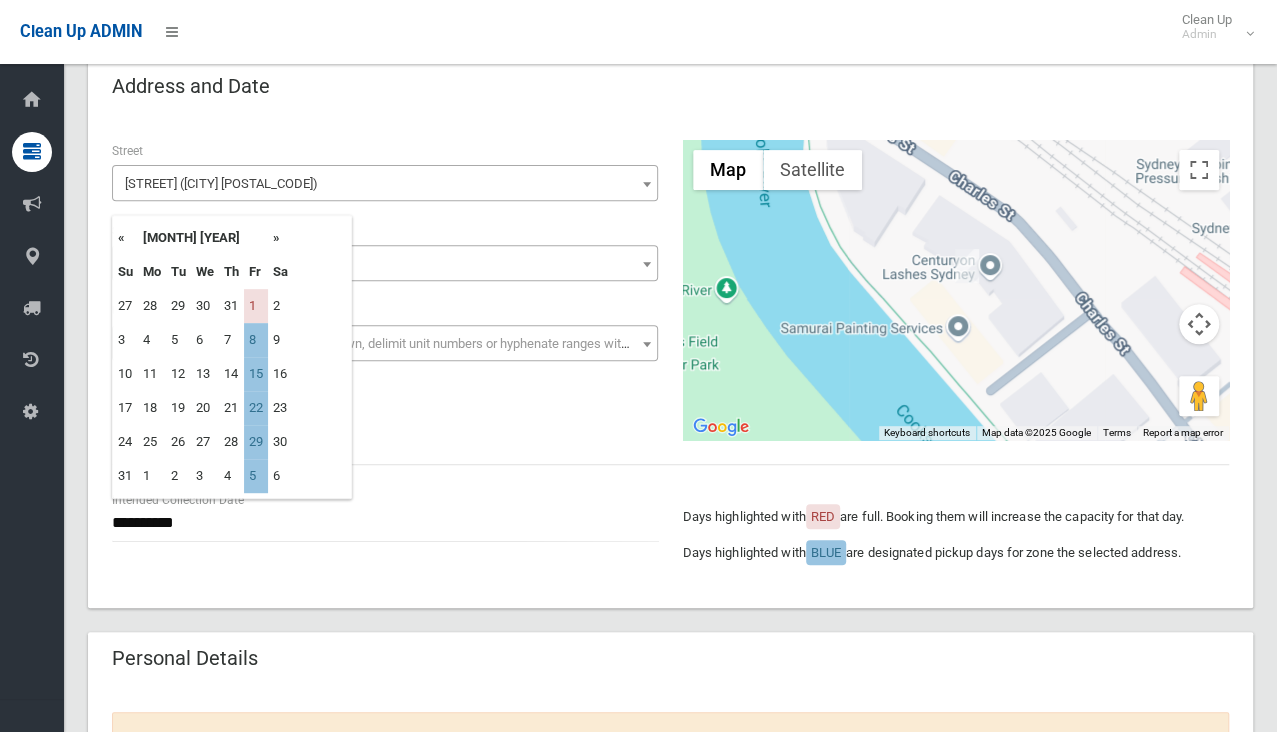 click on "»" at bounding box center (280, 238) 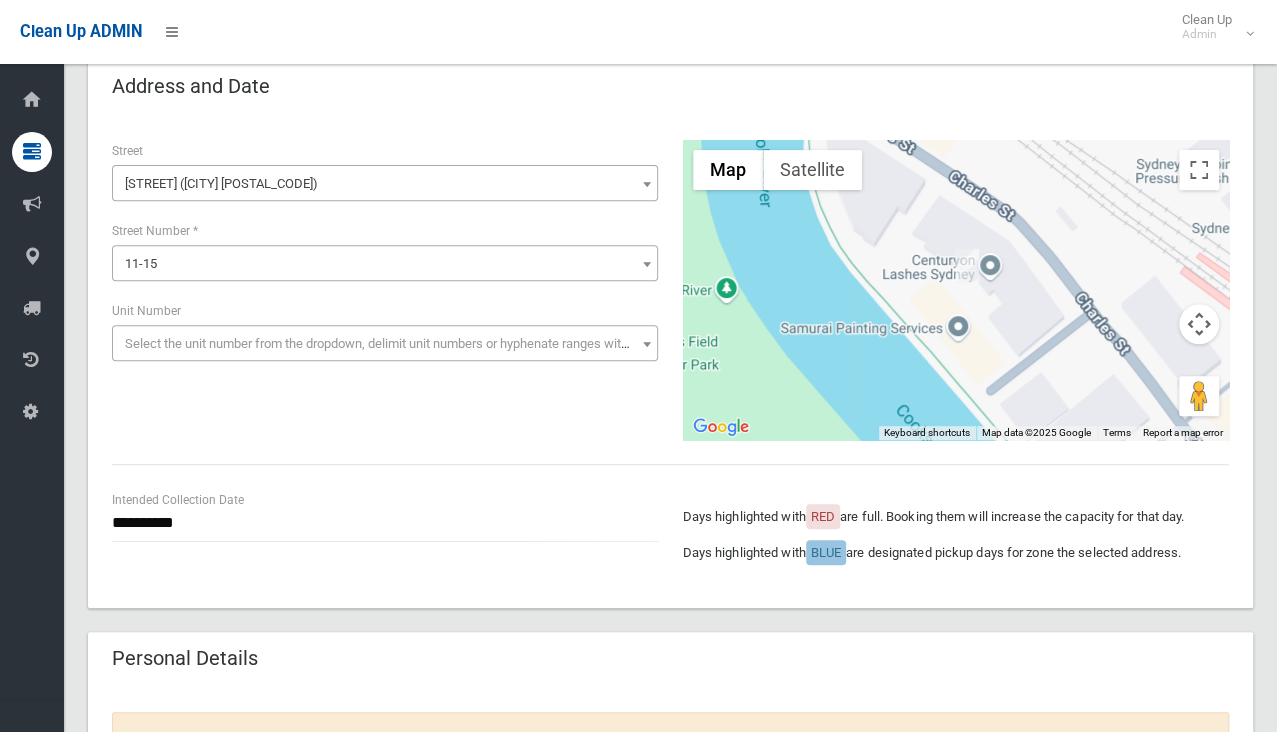 click on "**********" at bounding box center [670, 362] 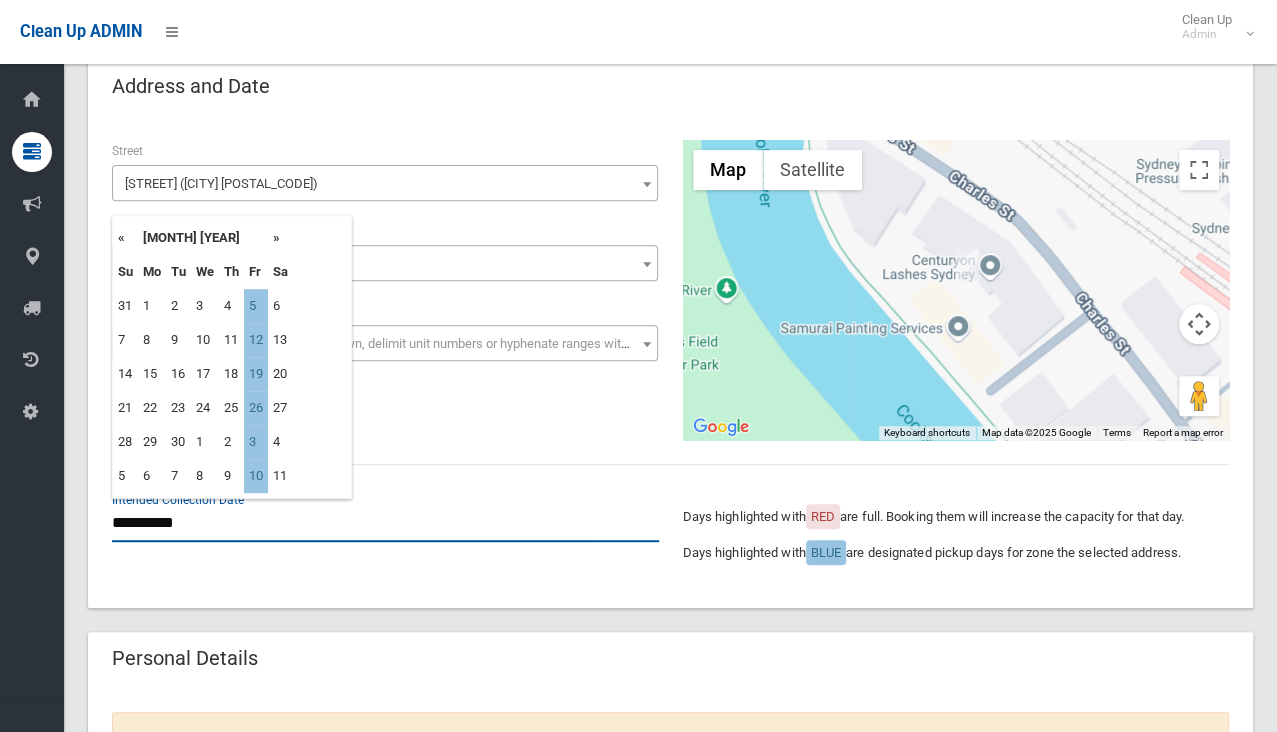 click on "**********" at bounding box center (385, 523) 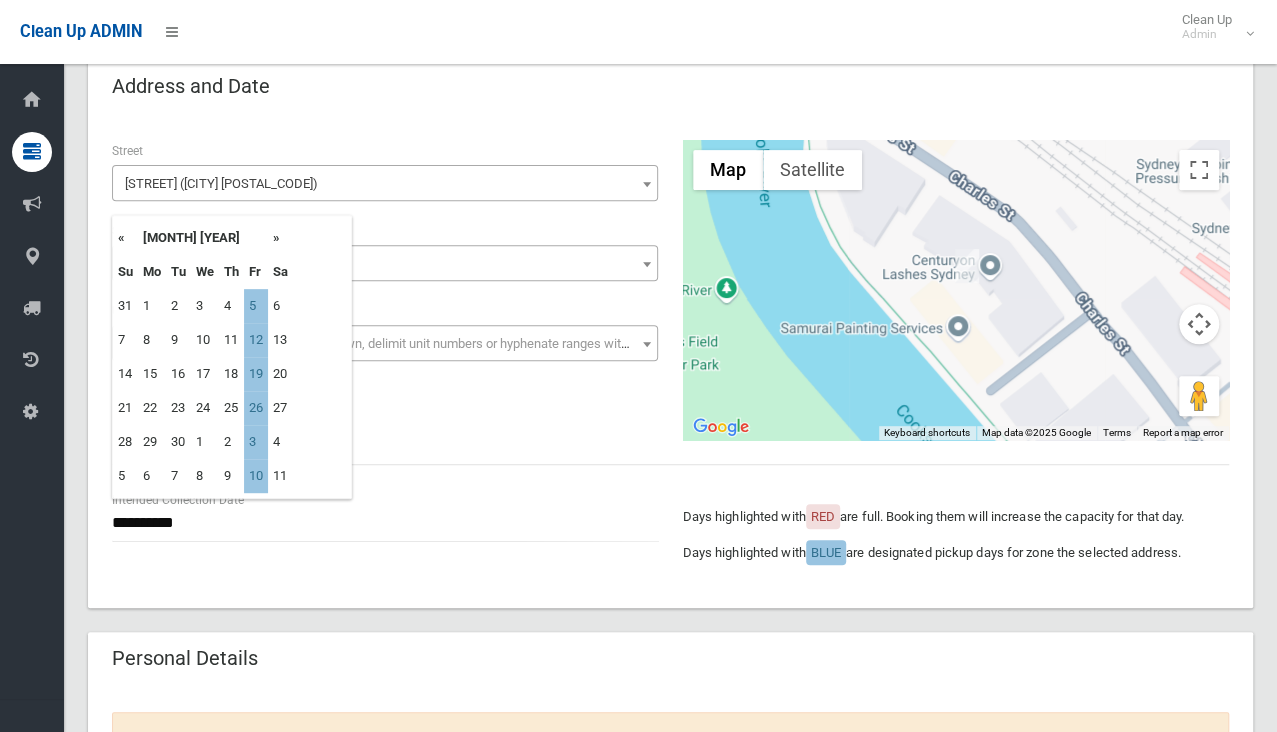 click on "«" at bounding box center [125, 238] 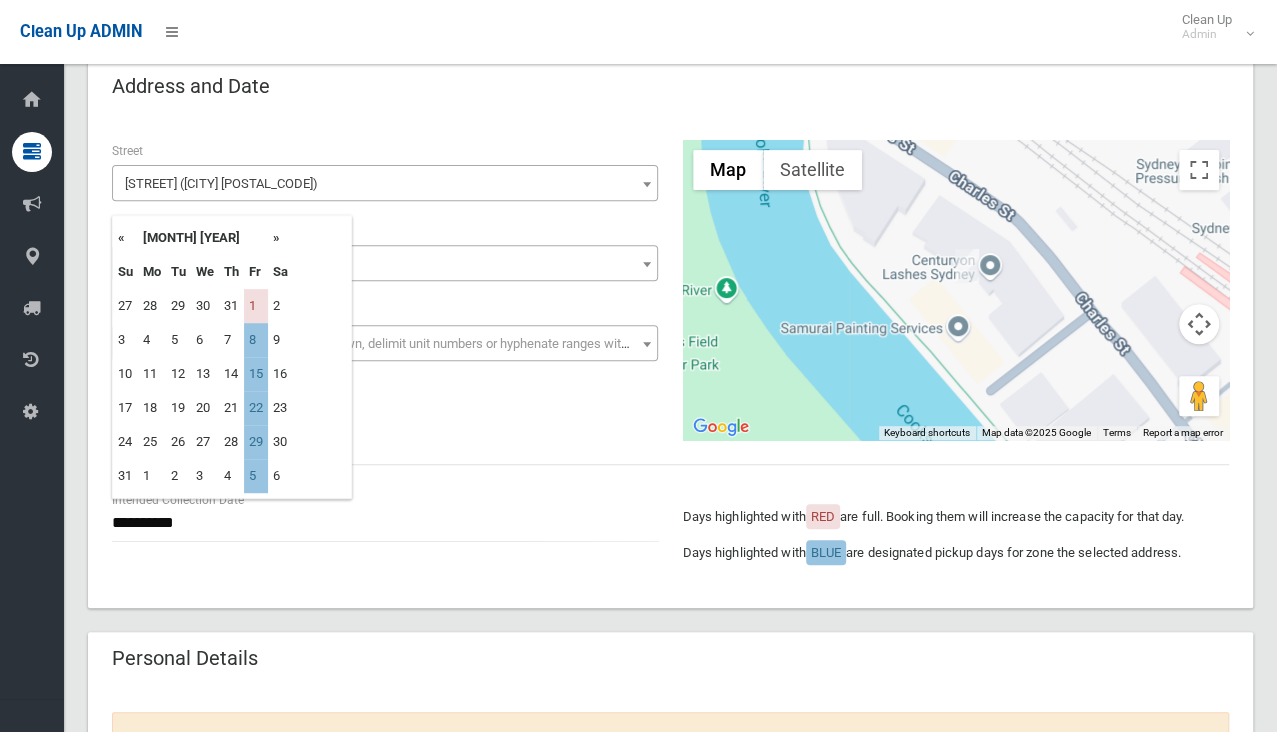 click on "8" at bounding box center [256, 340] 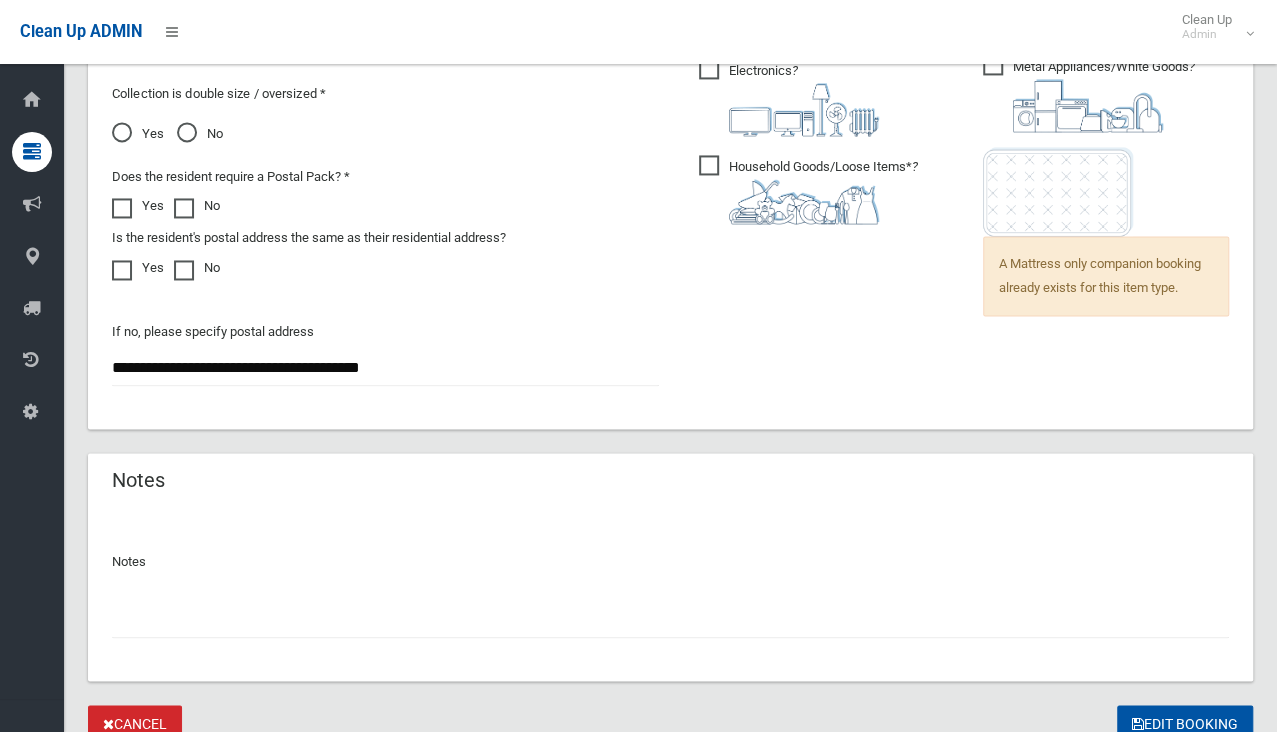 scroll, scrollTop: 1622, scrollLeft: 0, axis: vertical 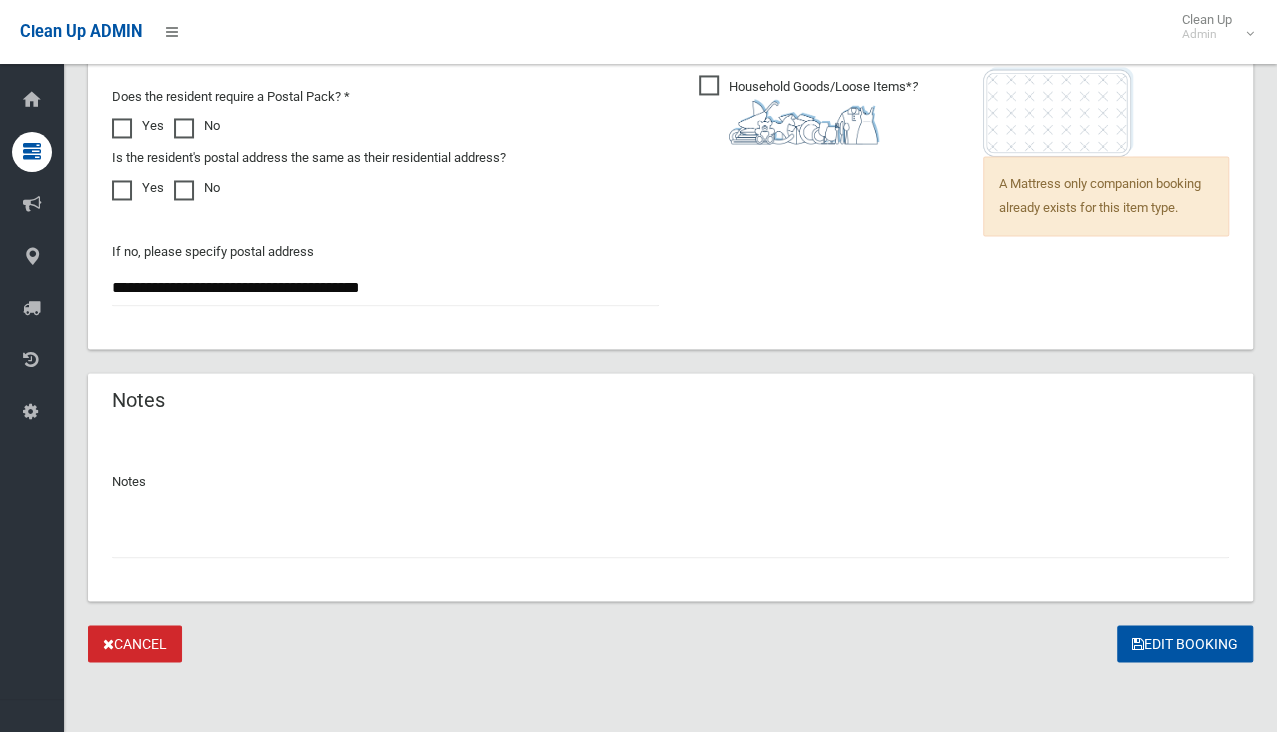click at bounding box center (670, 539) 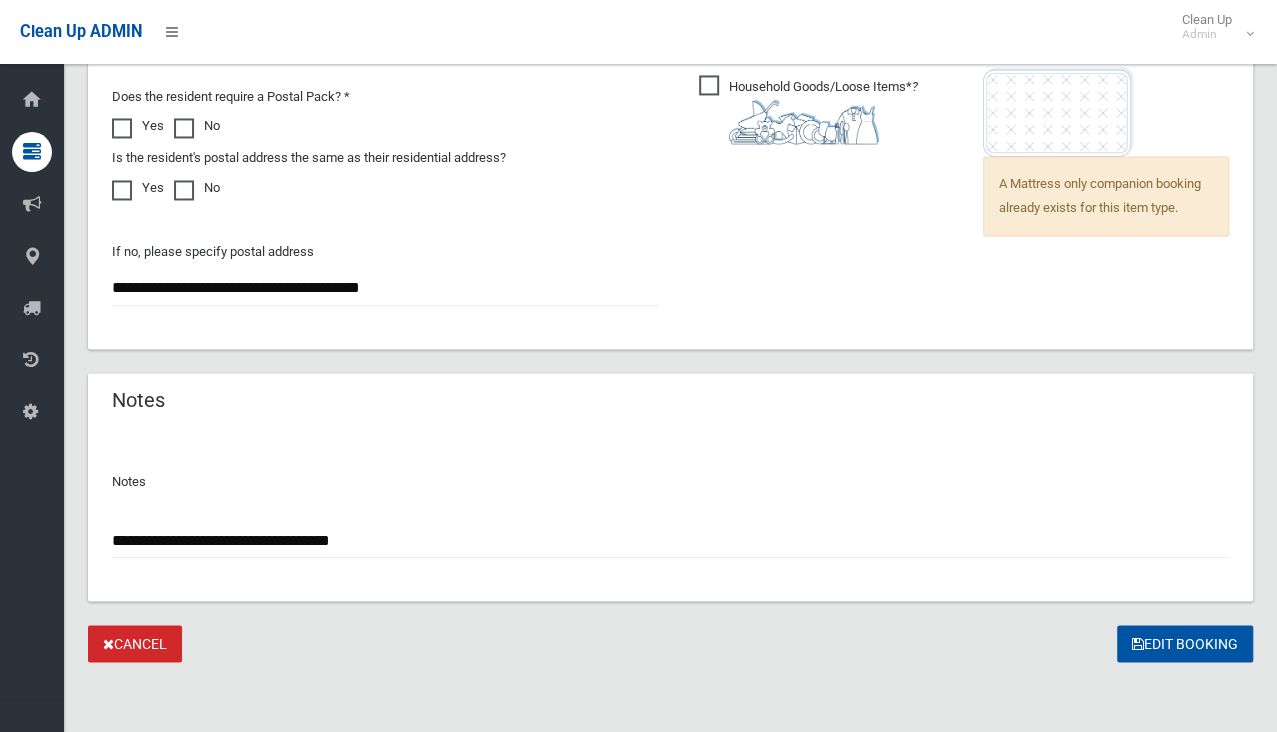click on "**********" at bounding box center [670, 539] 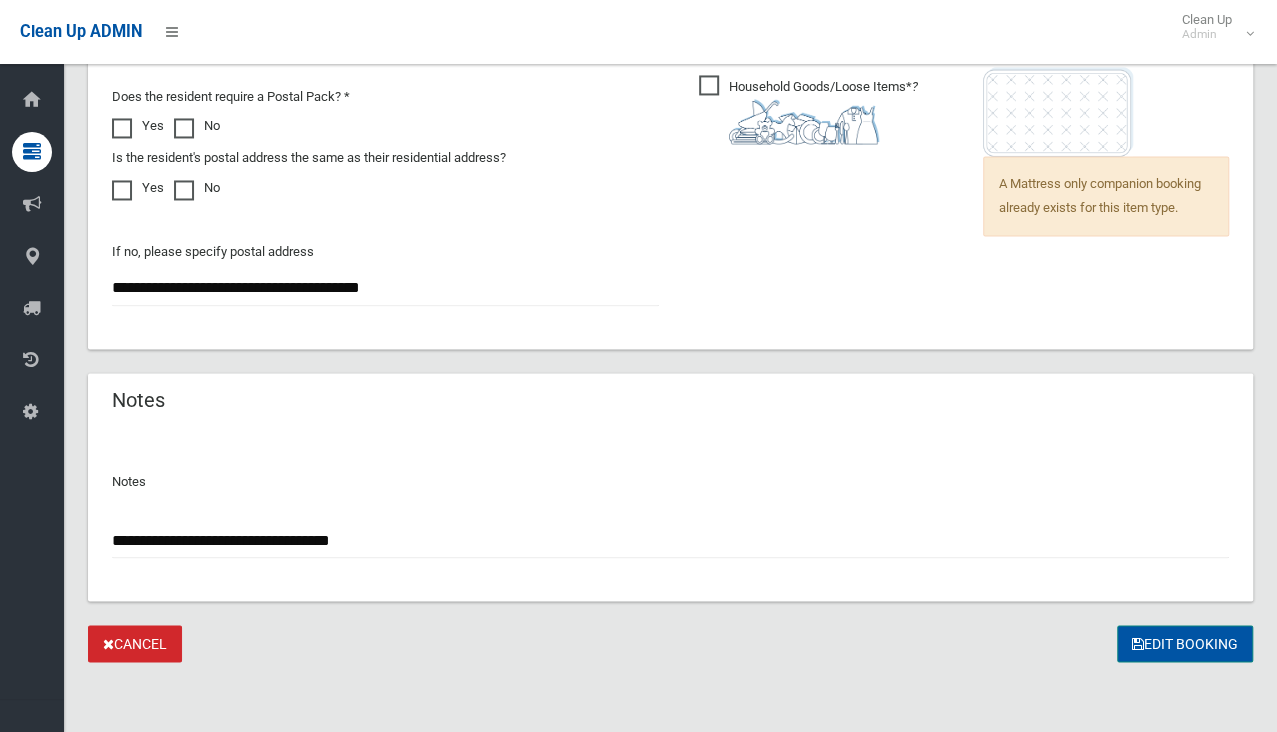 type on "**********" 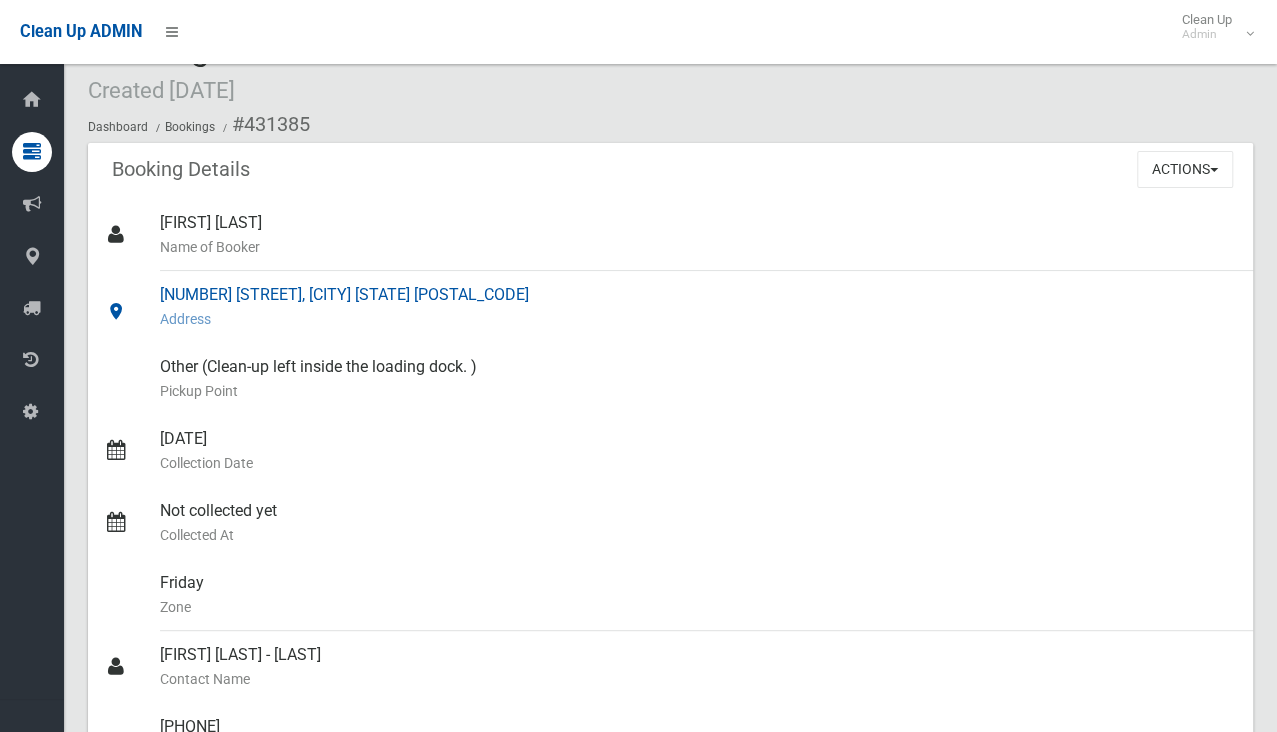 scroll, scrollTop: 0, scrollLeft: 0, axis: both 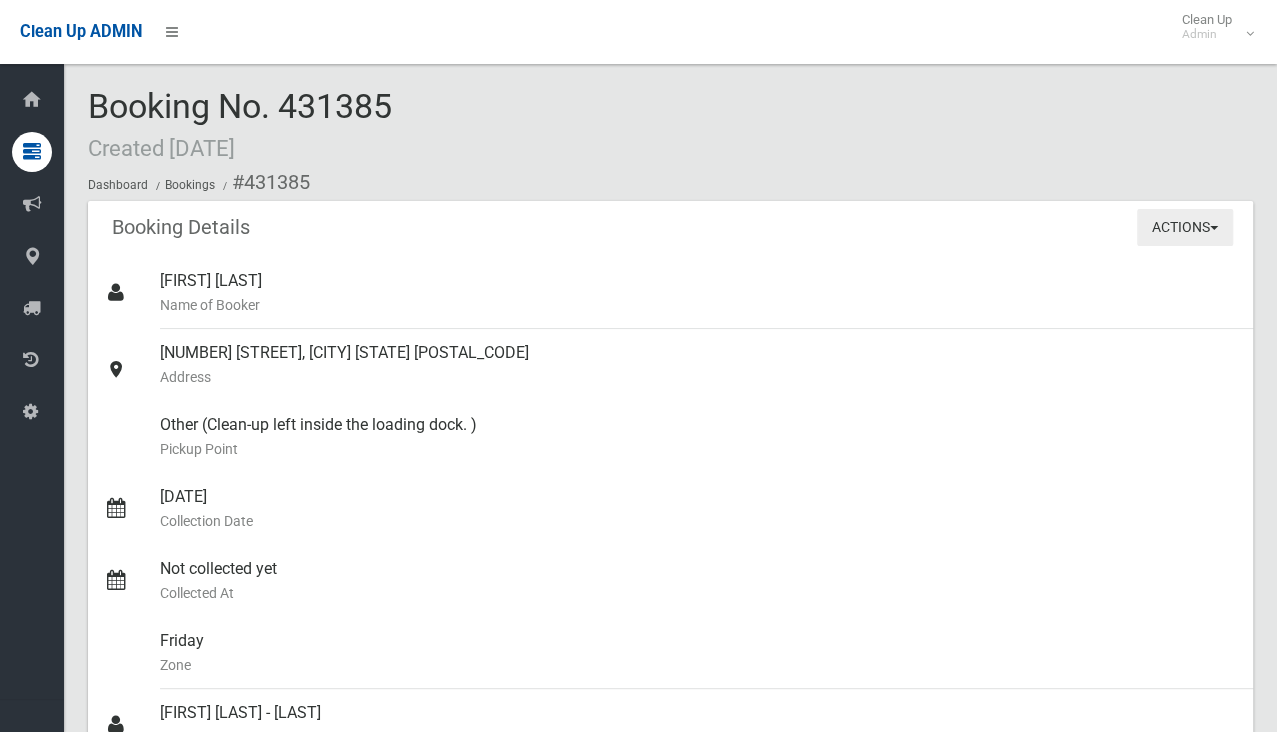 click on "Actions" at bounding box center [1185, 227] 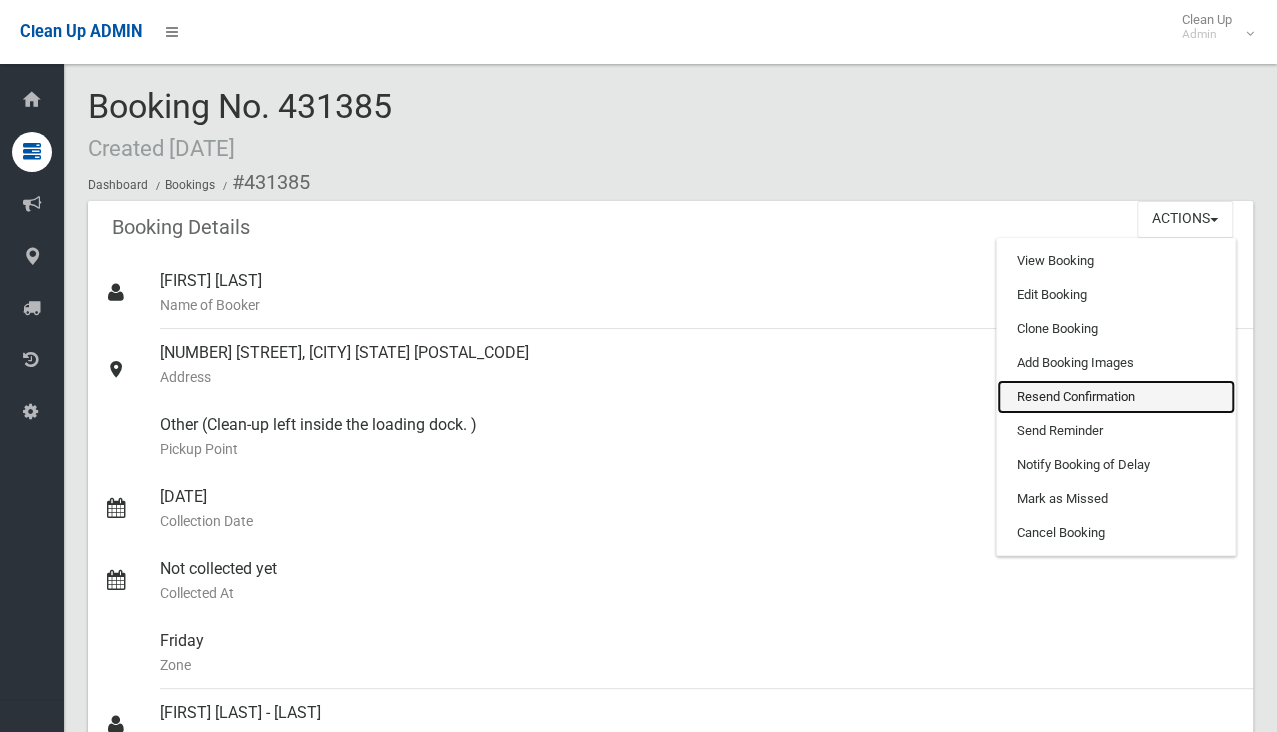 click on "Resend Confirmation" at bounding box center [1116, 397] 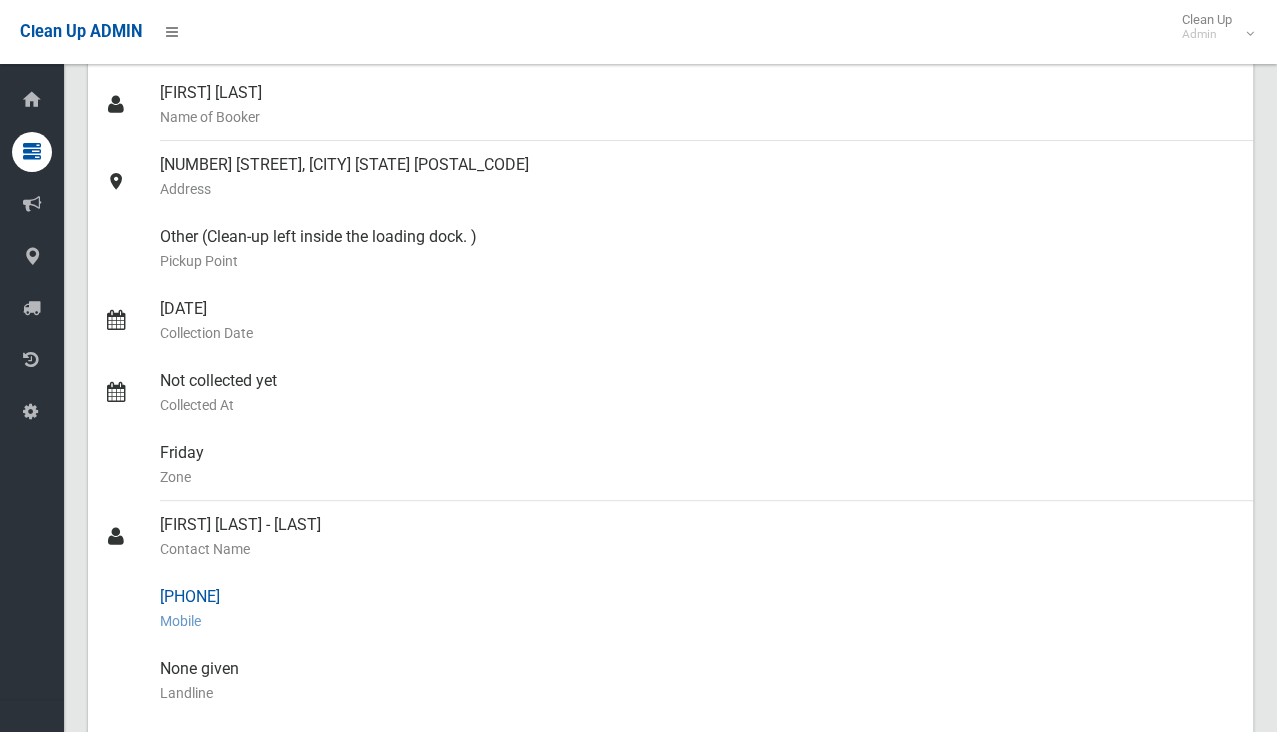 scroll, scrollTop: 300, scrollLeft: 0, axis: vertical 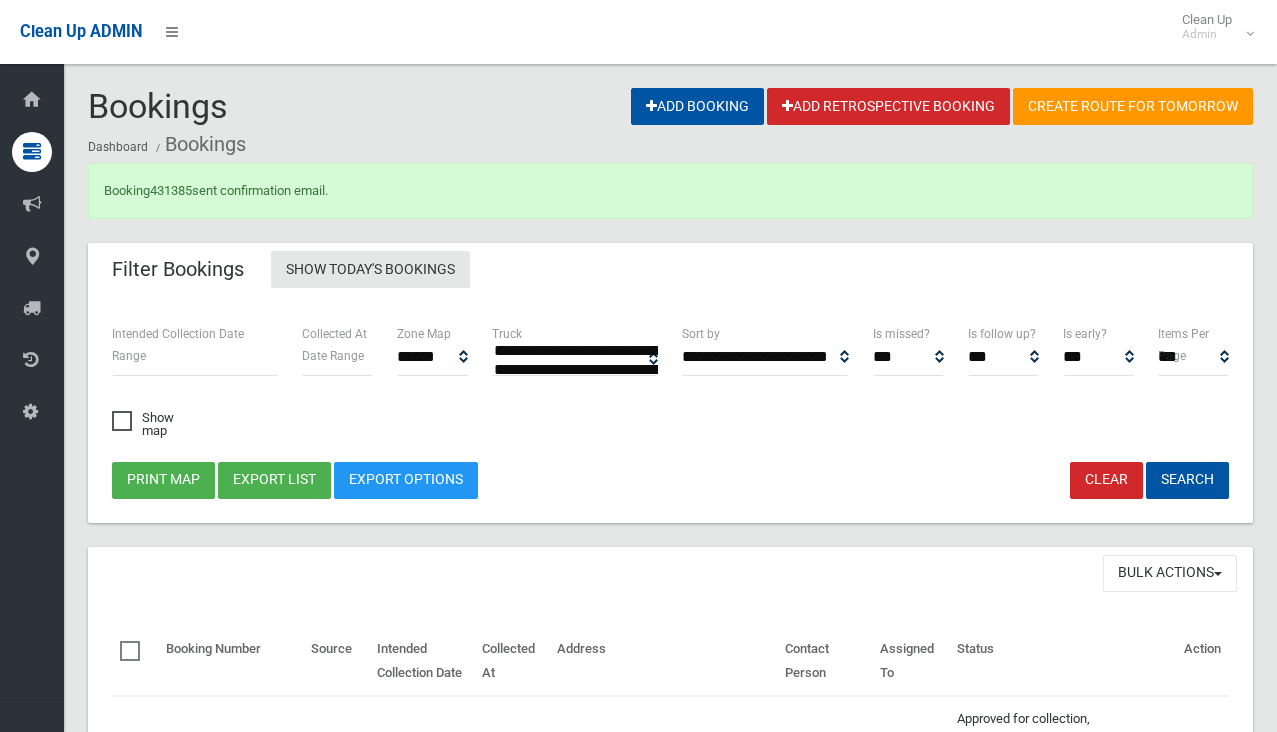 select 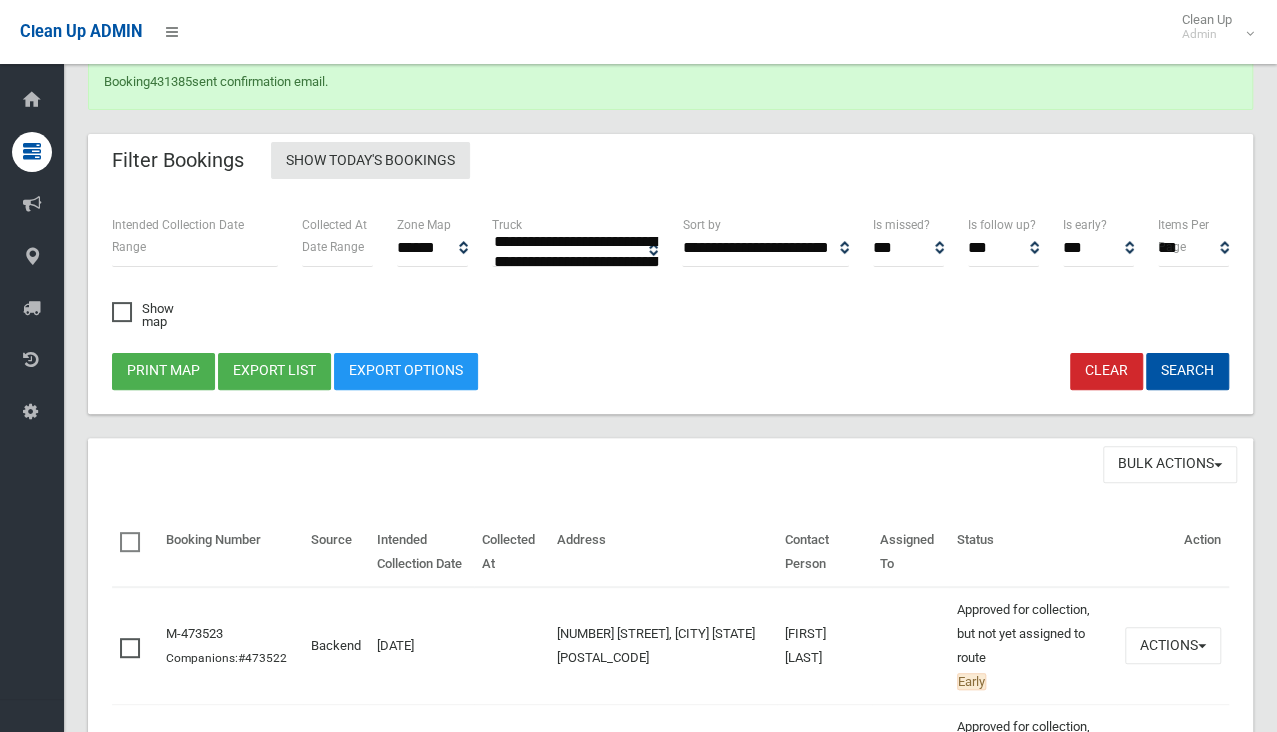scroll, scrollTop: 200, scrollLeft: 0, axis: vertical 